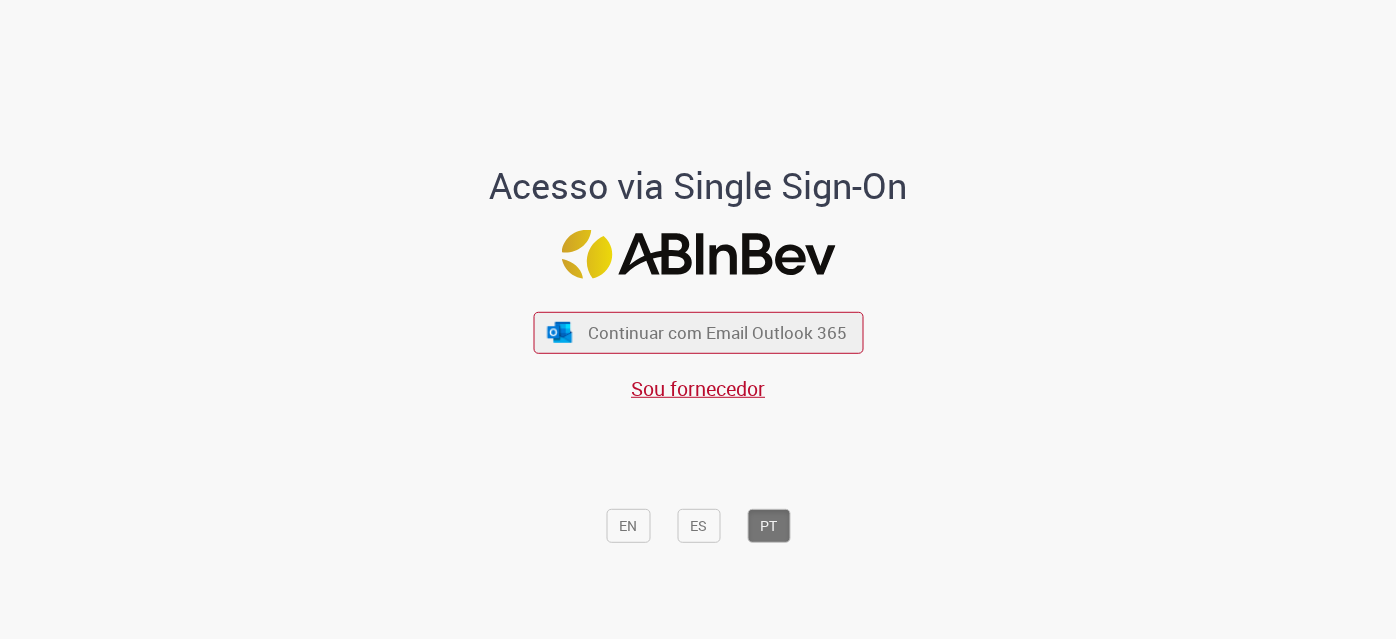 scroll, scrollTop: 0, scrollLeft: 0, axis: both 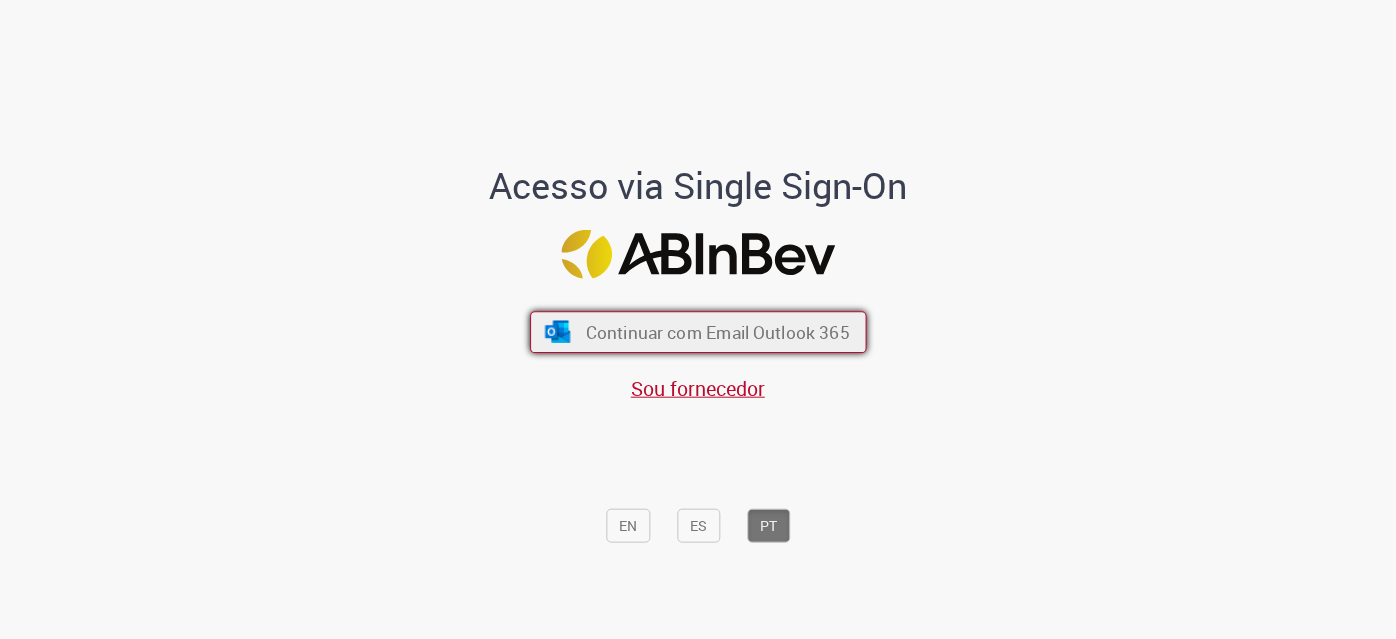 click on "Continuar com Email Outlook 365" at bounding box center [717, 332] 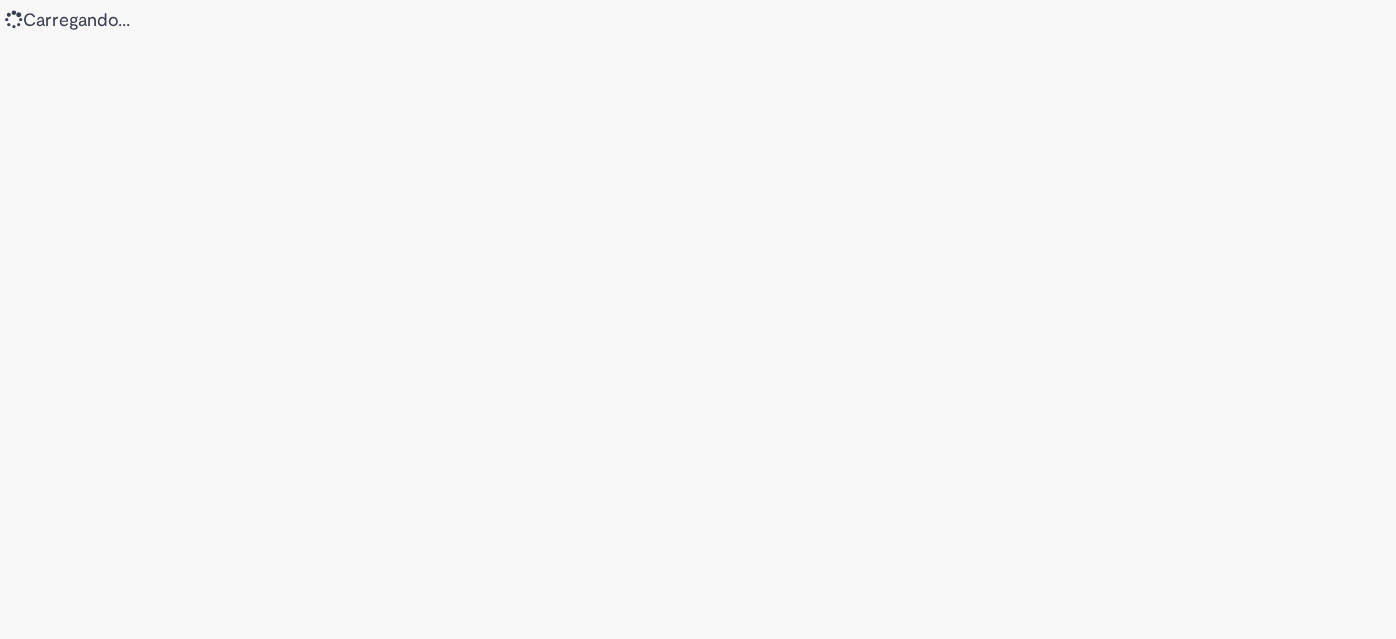 scroll, scrollTop: 0, scrollLeft: 0, axis: both 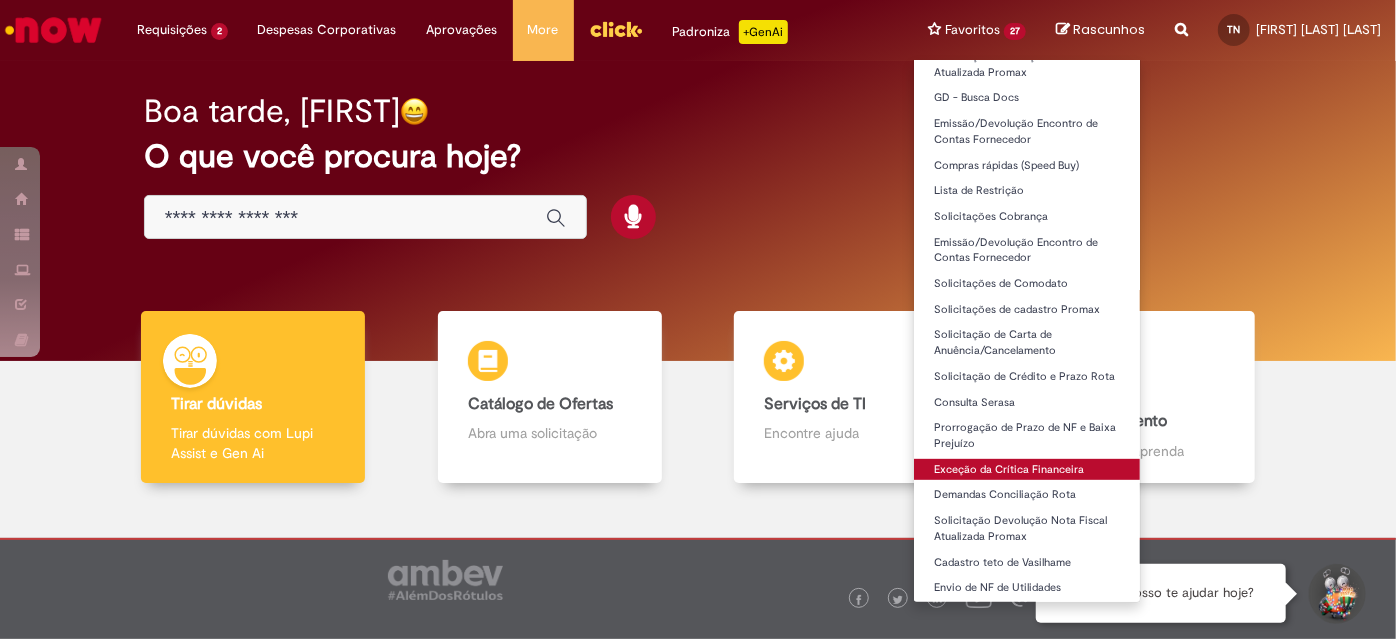 click on "Exceção da Crítica Financeira" at bounding box center (1027, 470) 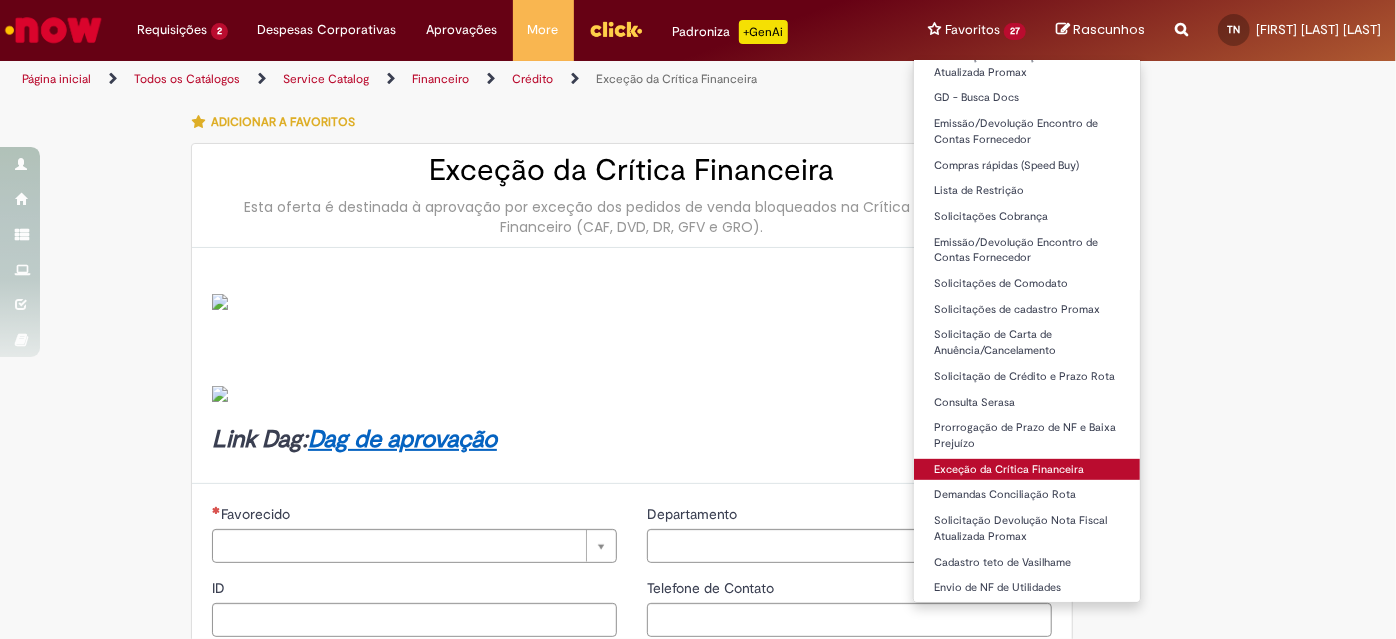 type on "********" 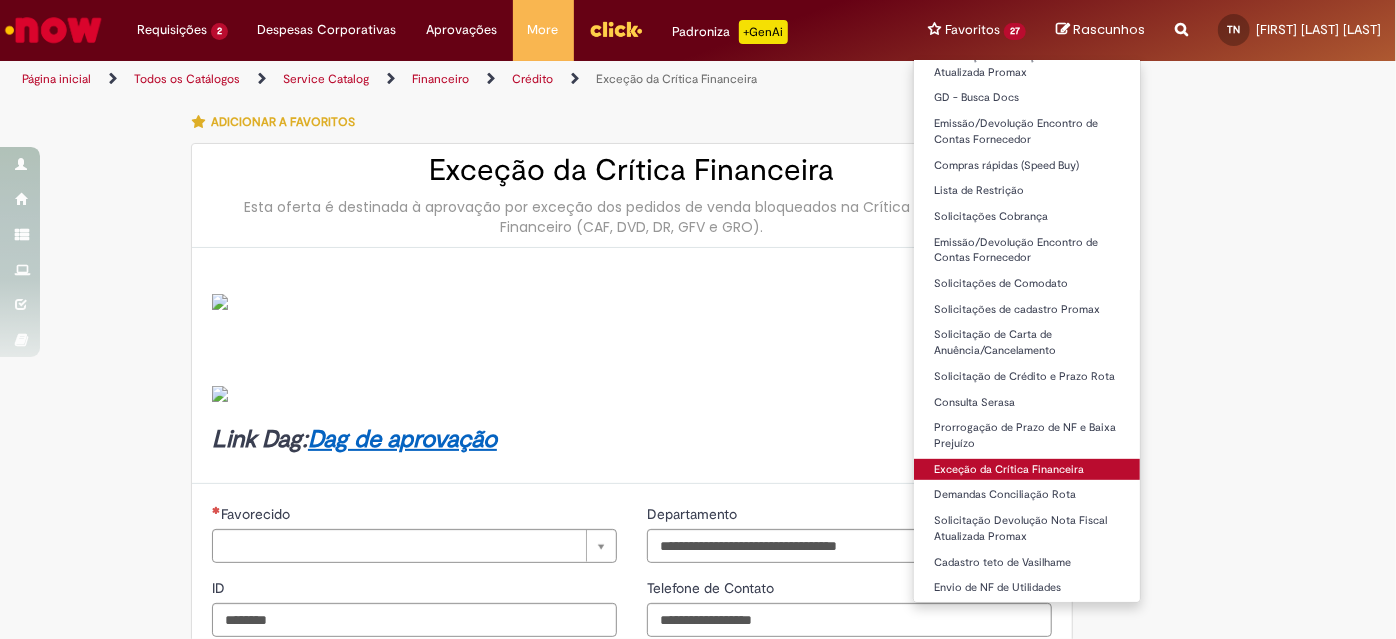 type on "**********" 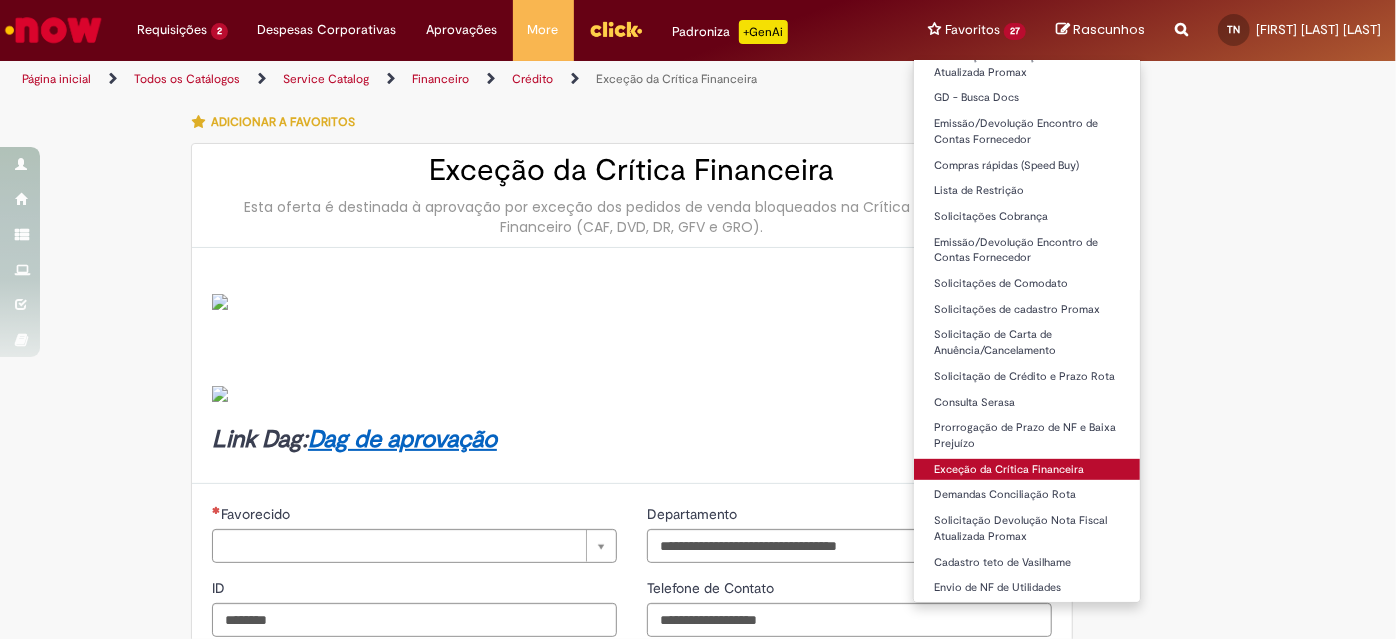 type on "**********" 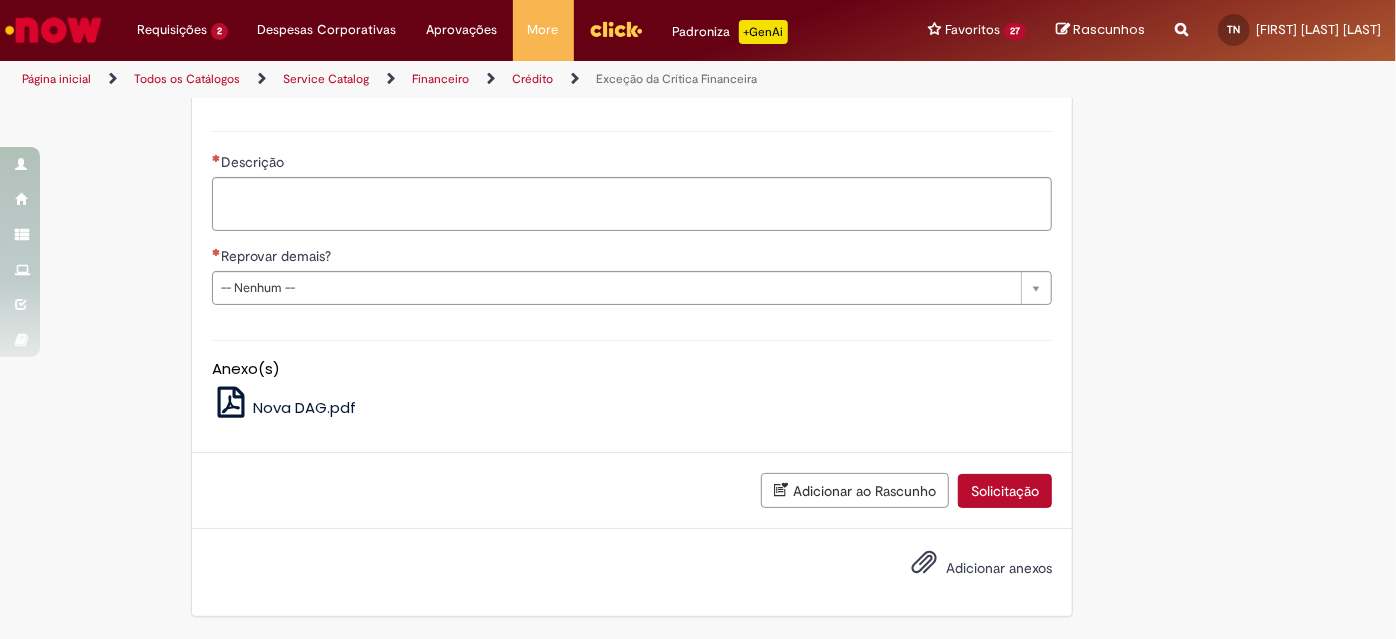 scroll, scrollTop: 1647, scrollLeft: 0, axis: vertical 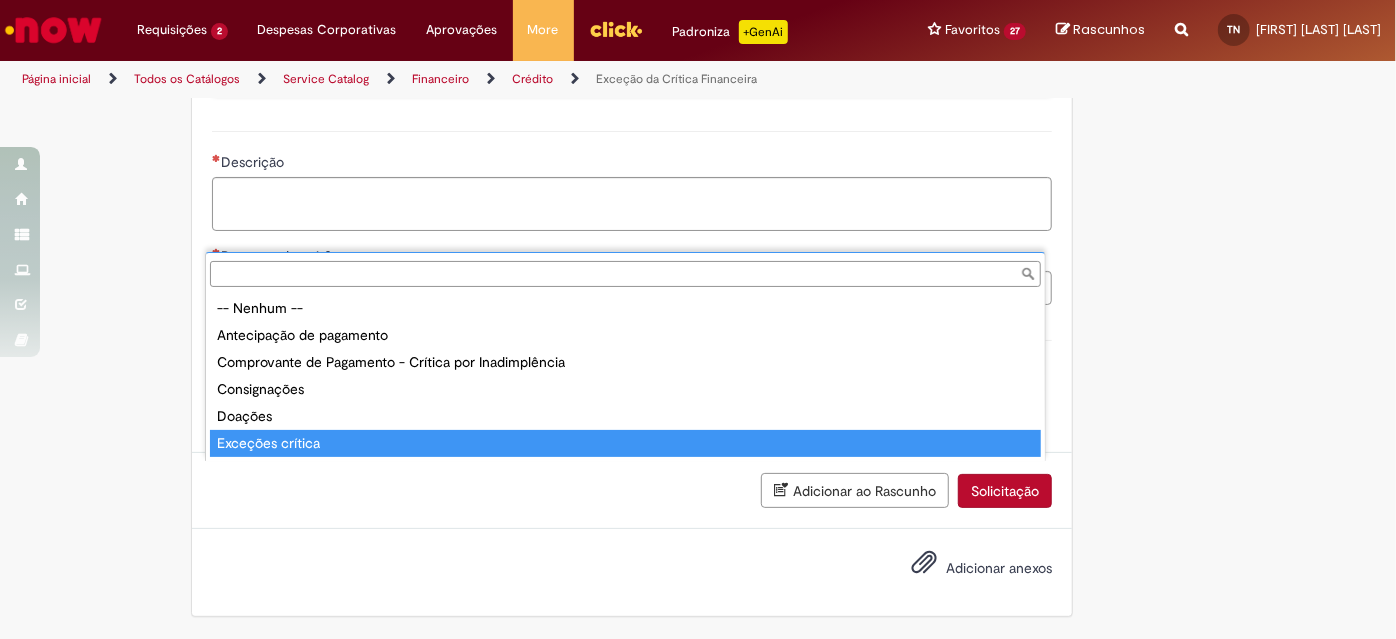 type on "**********" 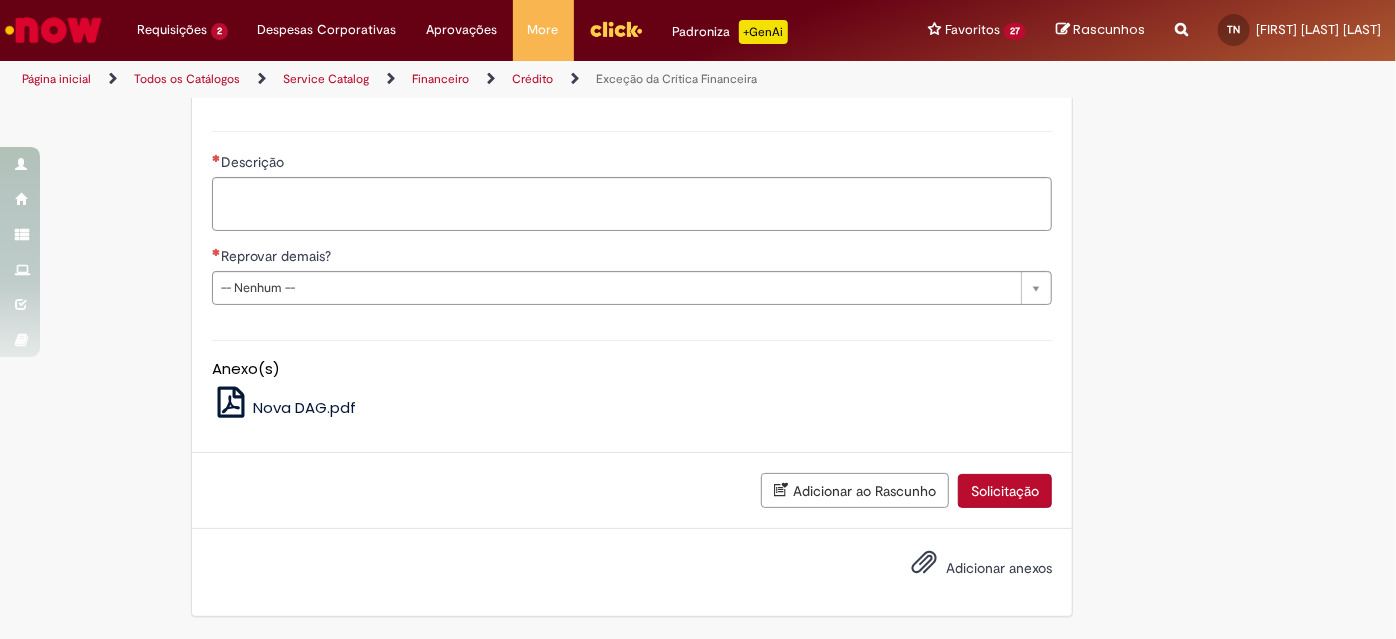 scroll, scrollTop: 2042, scrollLeft: 0, axis: vertical 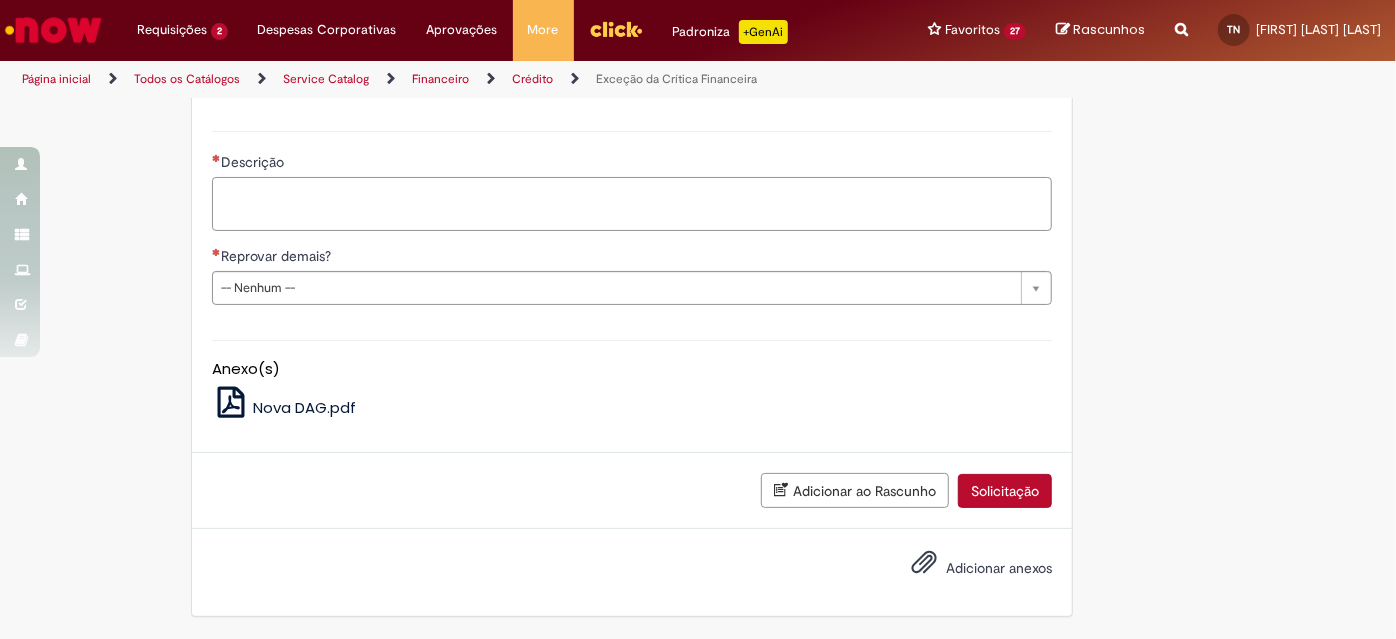 click on "Descrição" at bounding box center [632, 203] 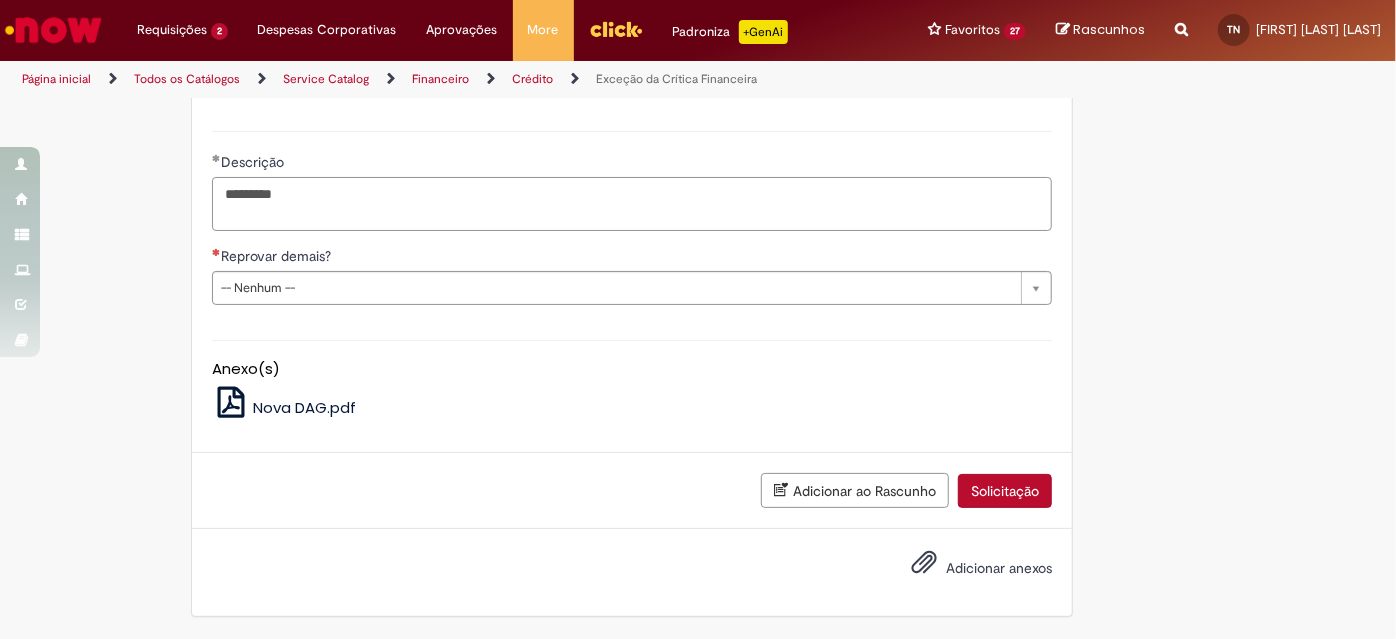 paste on "*****" 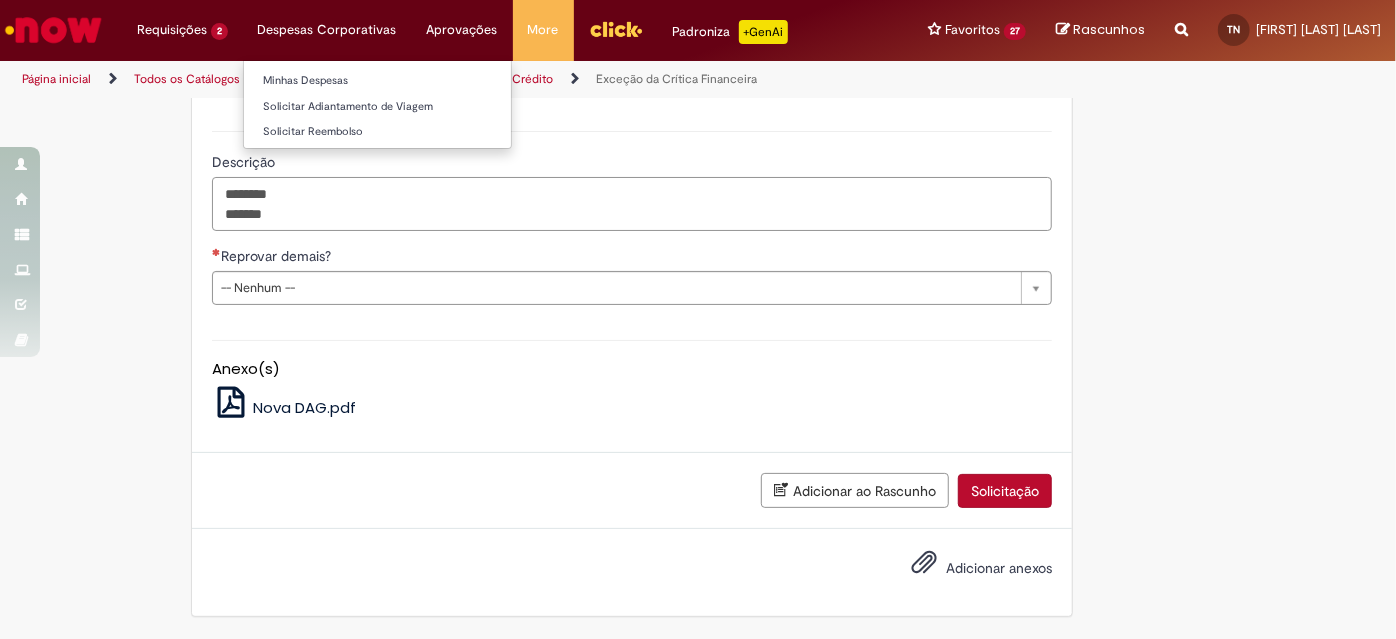 paste on "******" 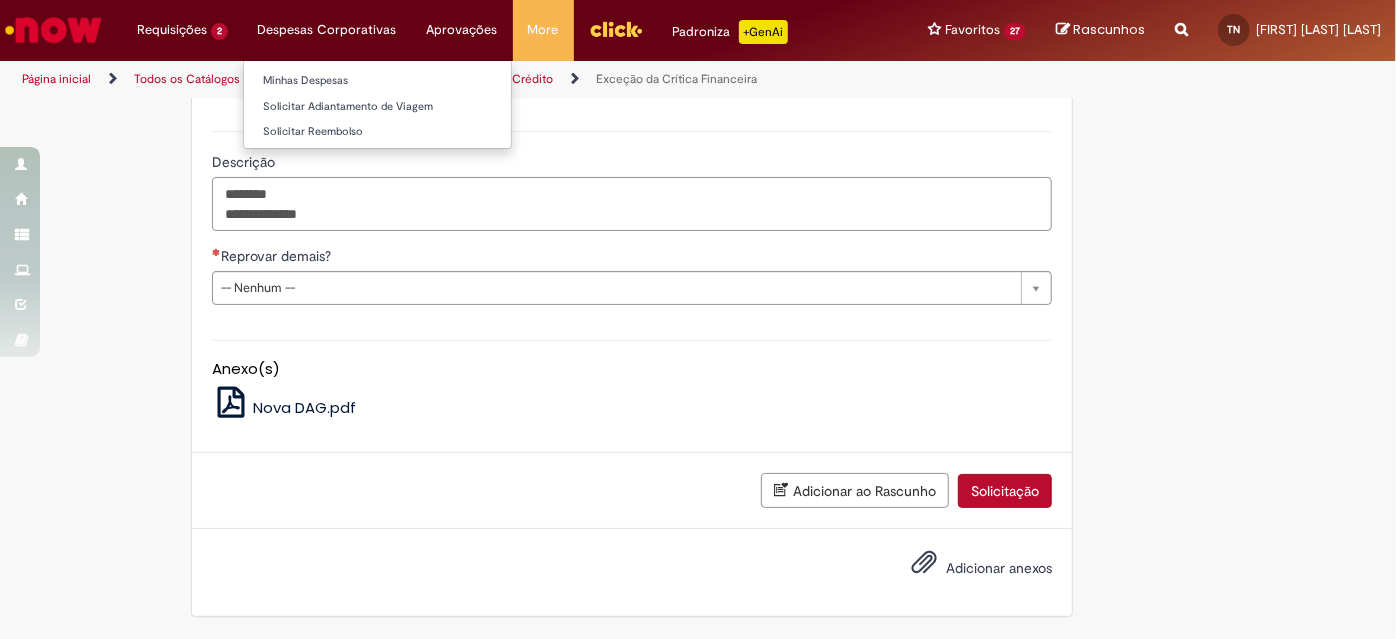paste on "******" 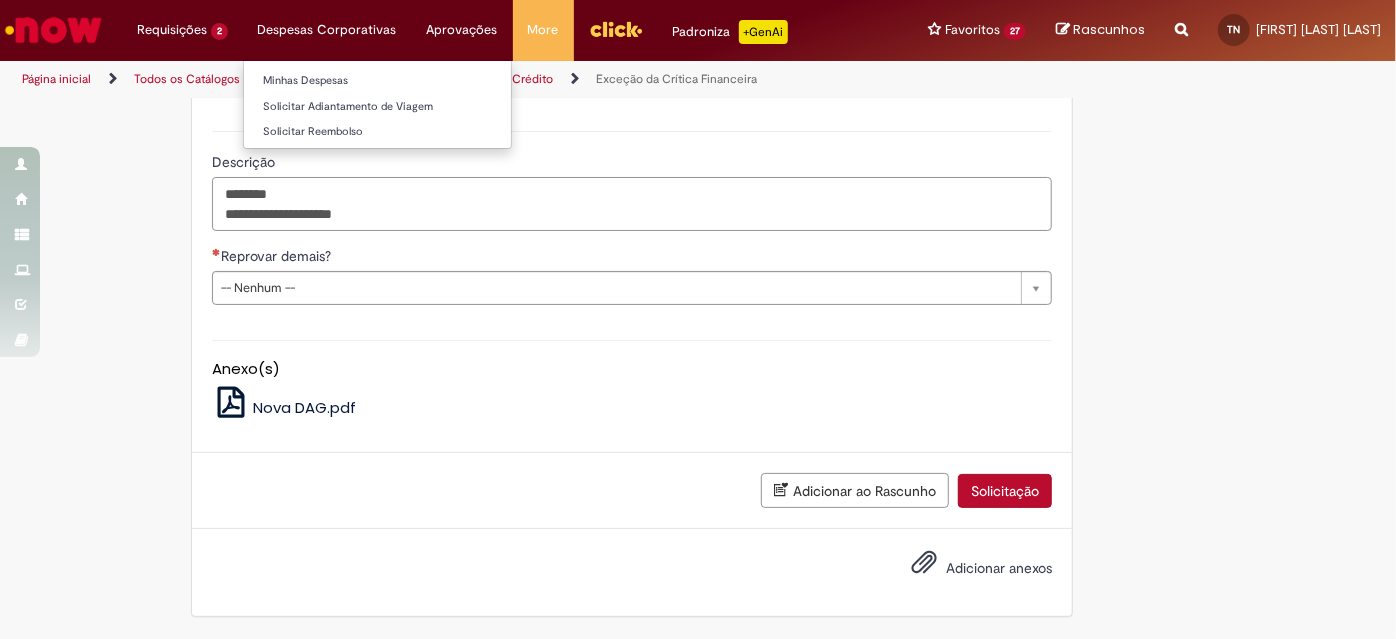 paste on "******" 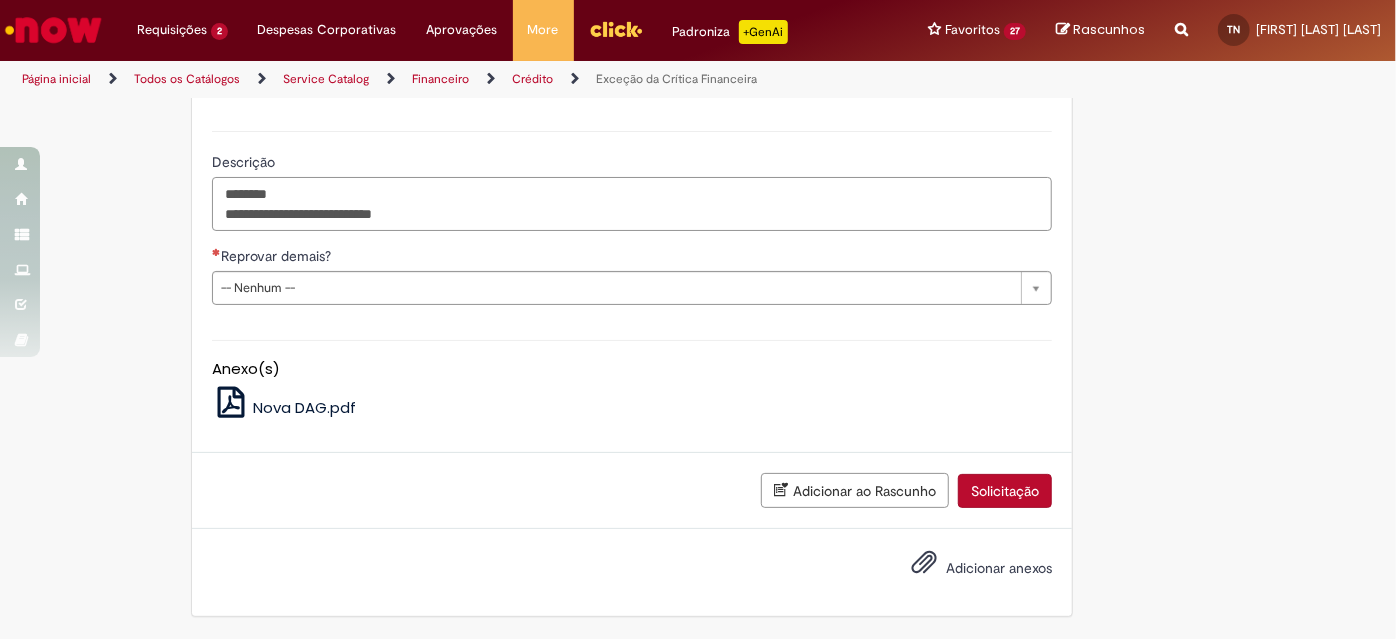 paste on "******" 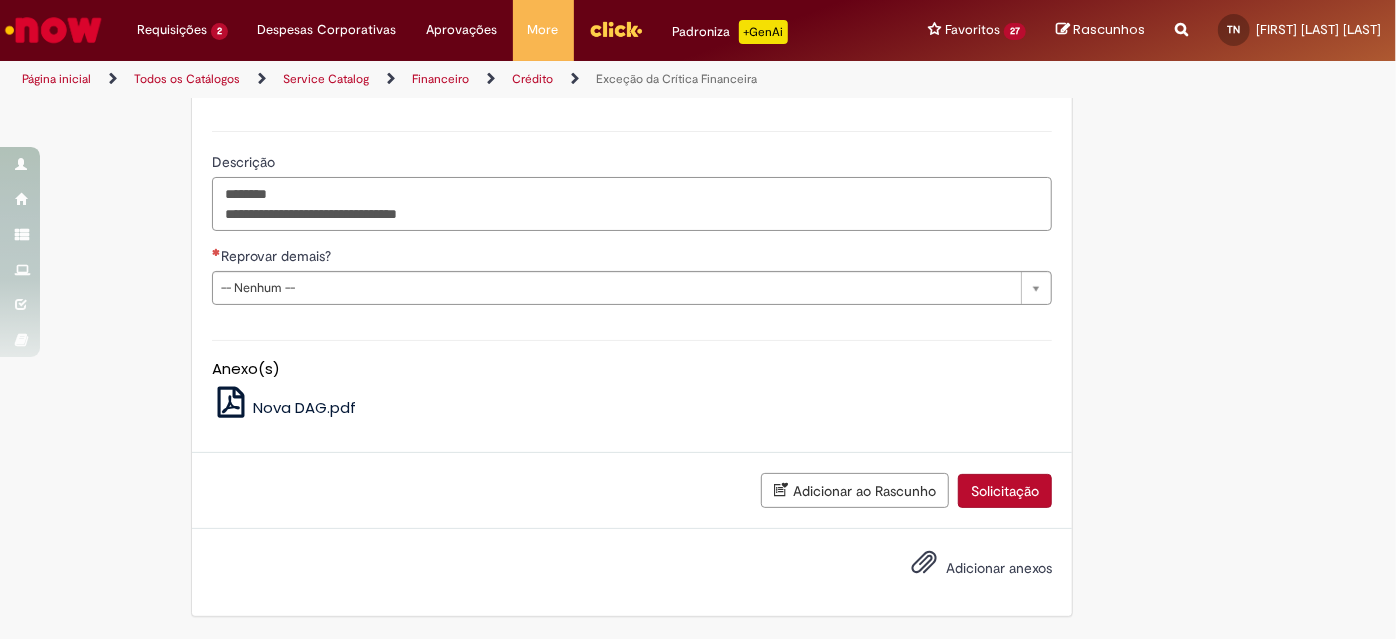 type on "**********" 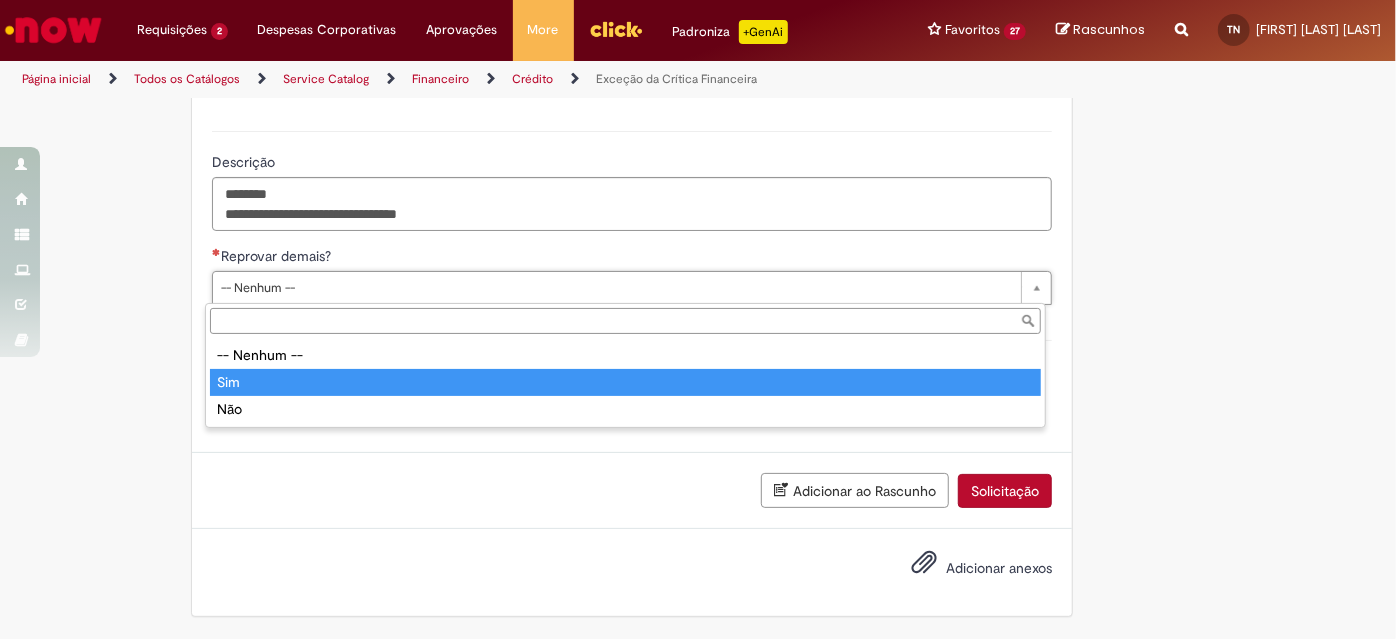 type on "***" 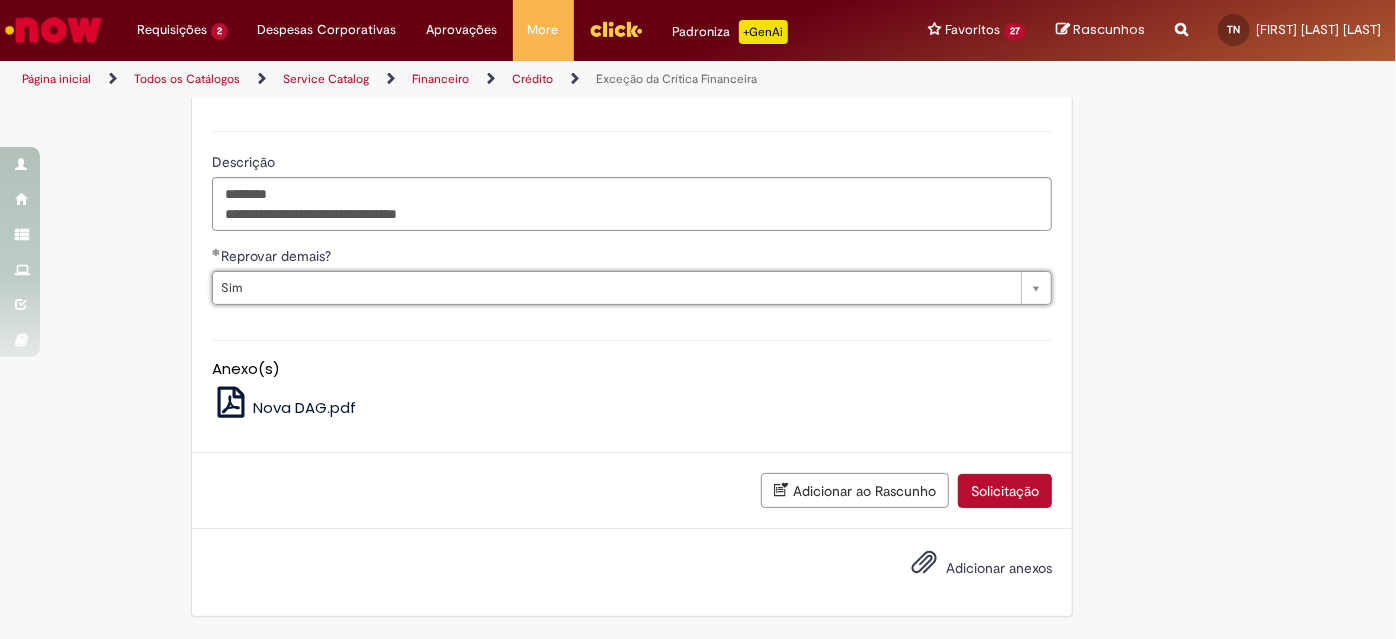 click on "Solicitação" at bounding box center [1005, 491] 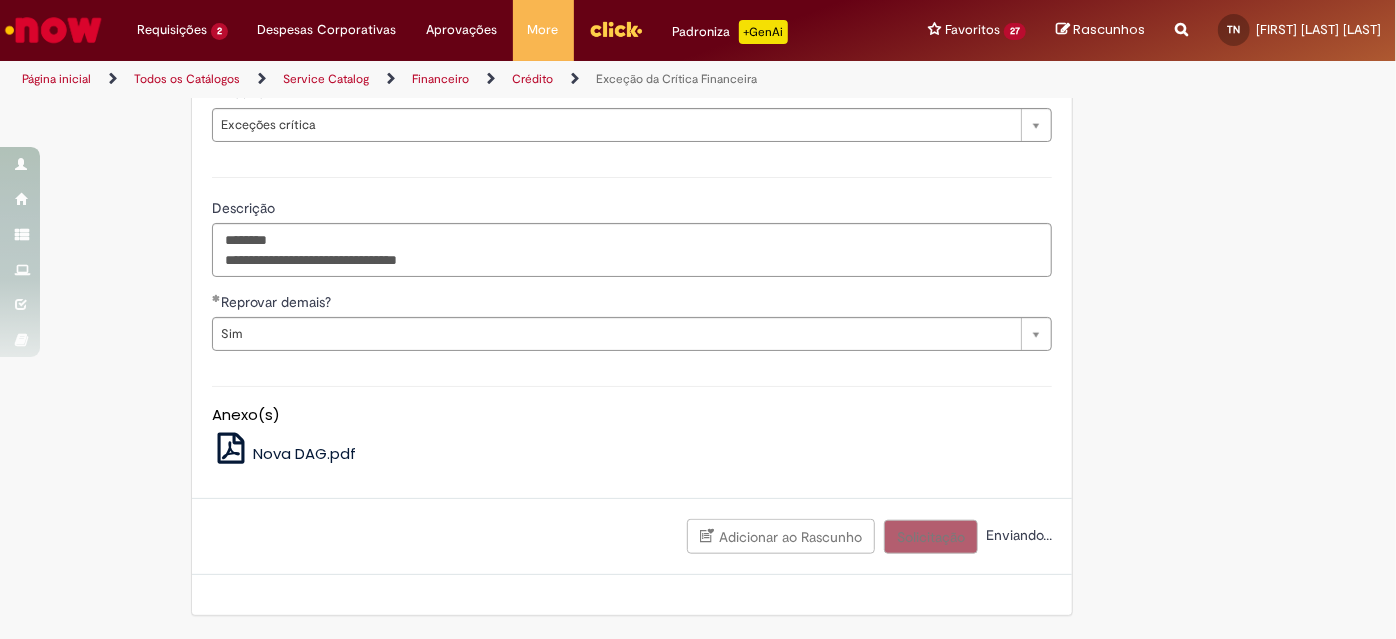 scroll, scrollTop: 1996, scrollLeft: 0, axis: vertical 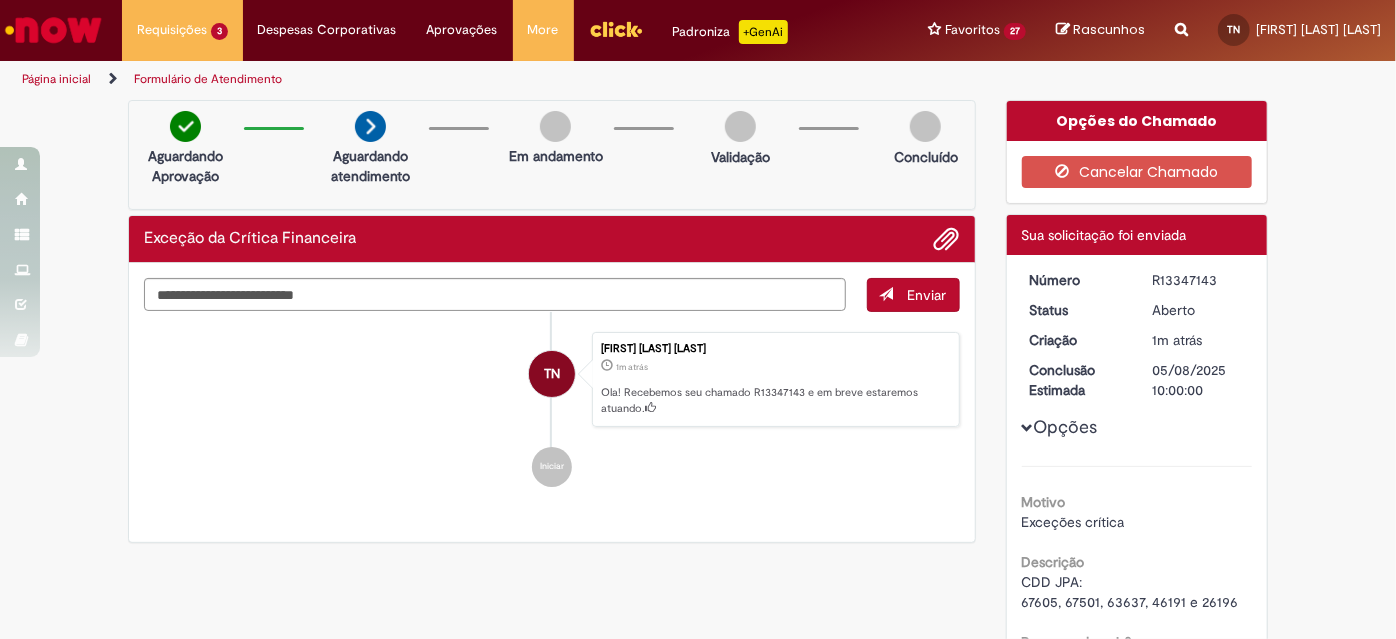 click on "R13347143" at bounding box center [1198, 280] 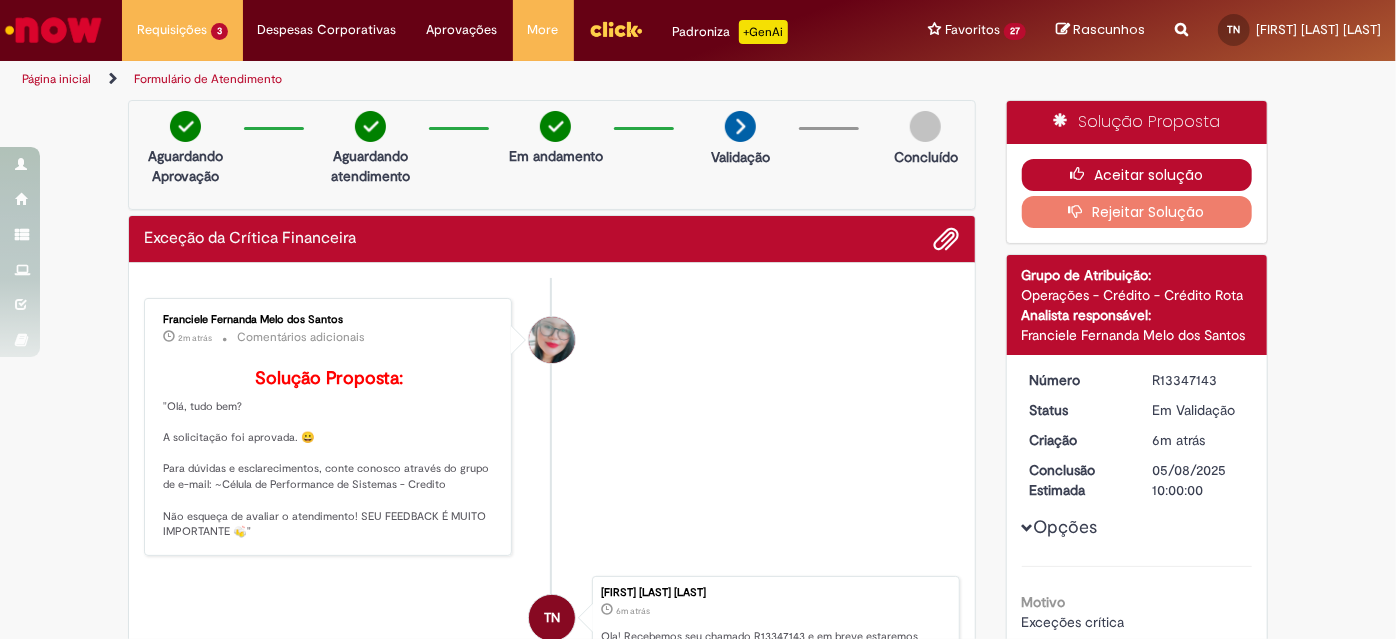 click on "Aceitar solução" at bounding box center [1137, 175] 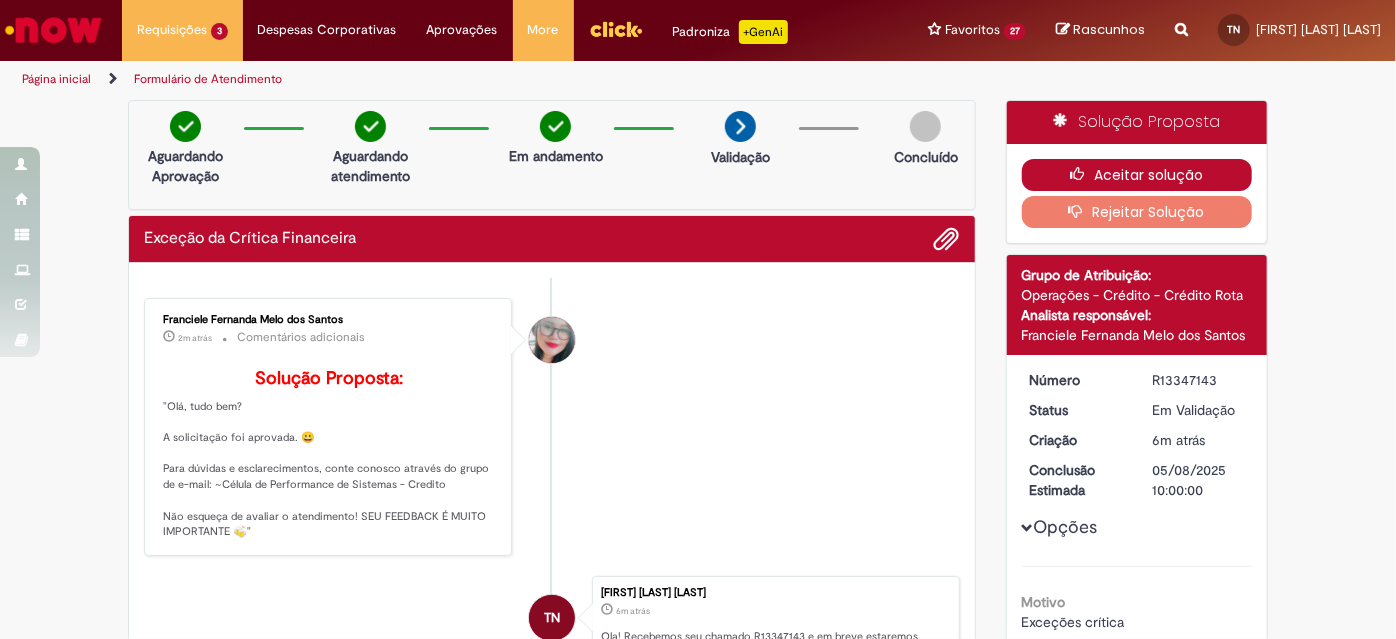 type 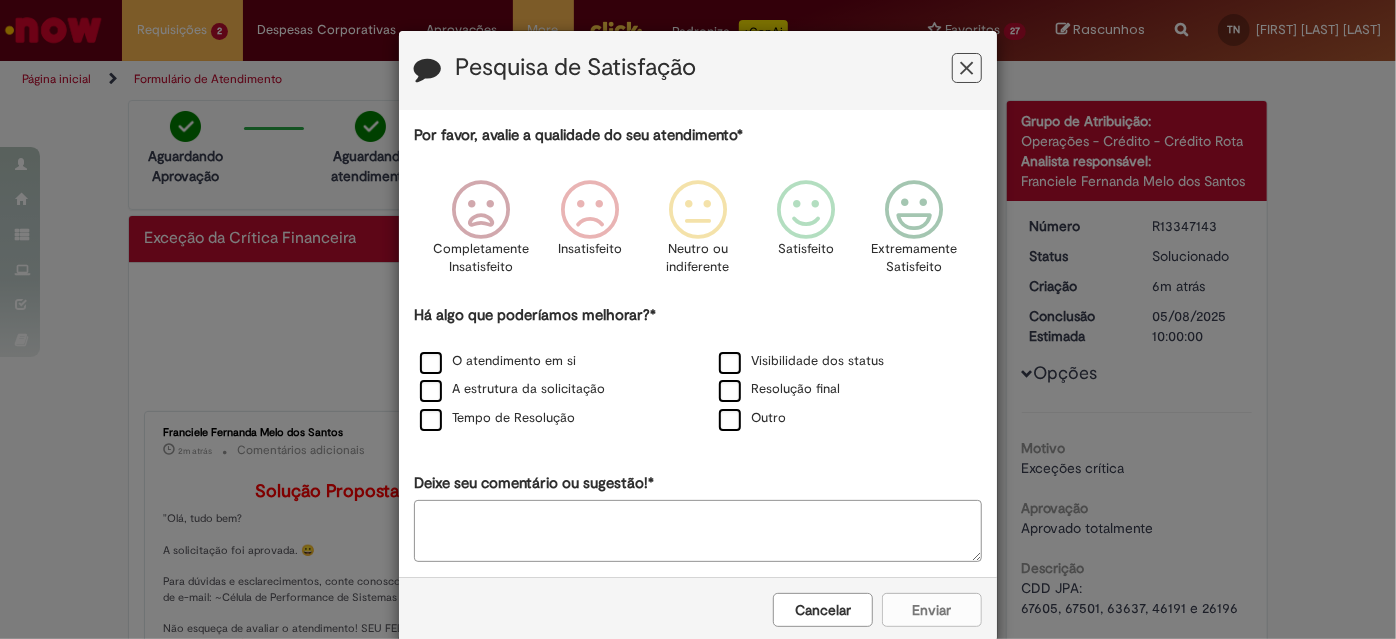 click at bounding box center [967, 68] 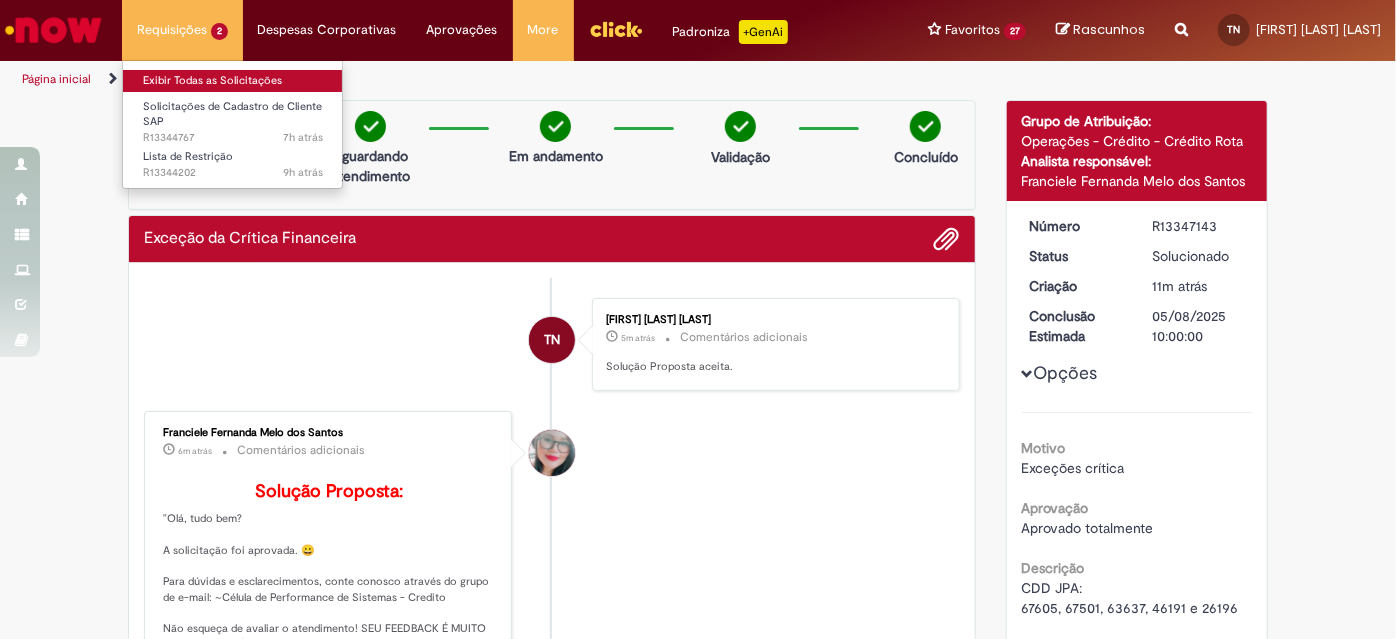 click on "Exibir Todas as Solicitações" at bounding box center [233, 81] 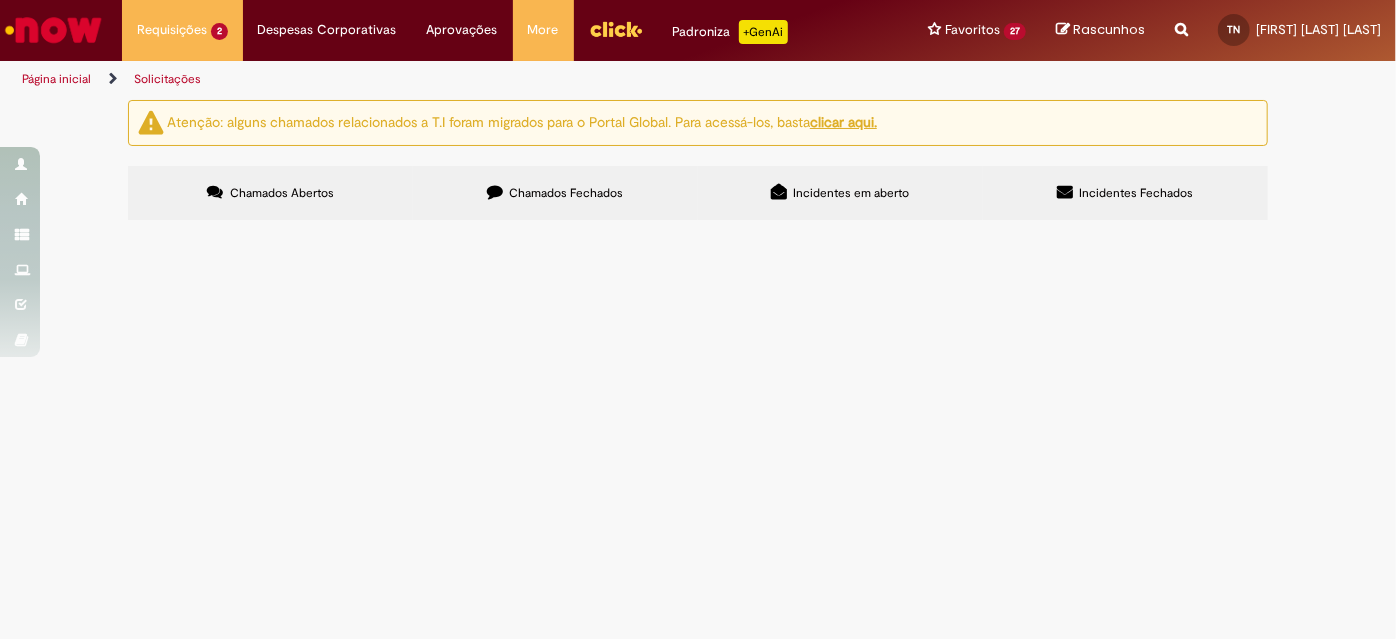 click on "PDVs com histórico ruim." at bounding box center [0, 0] 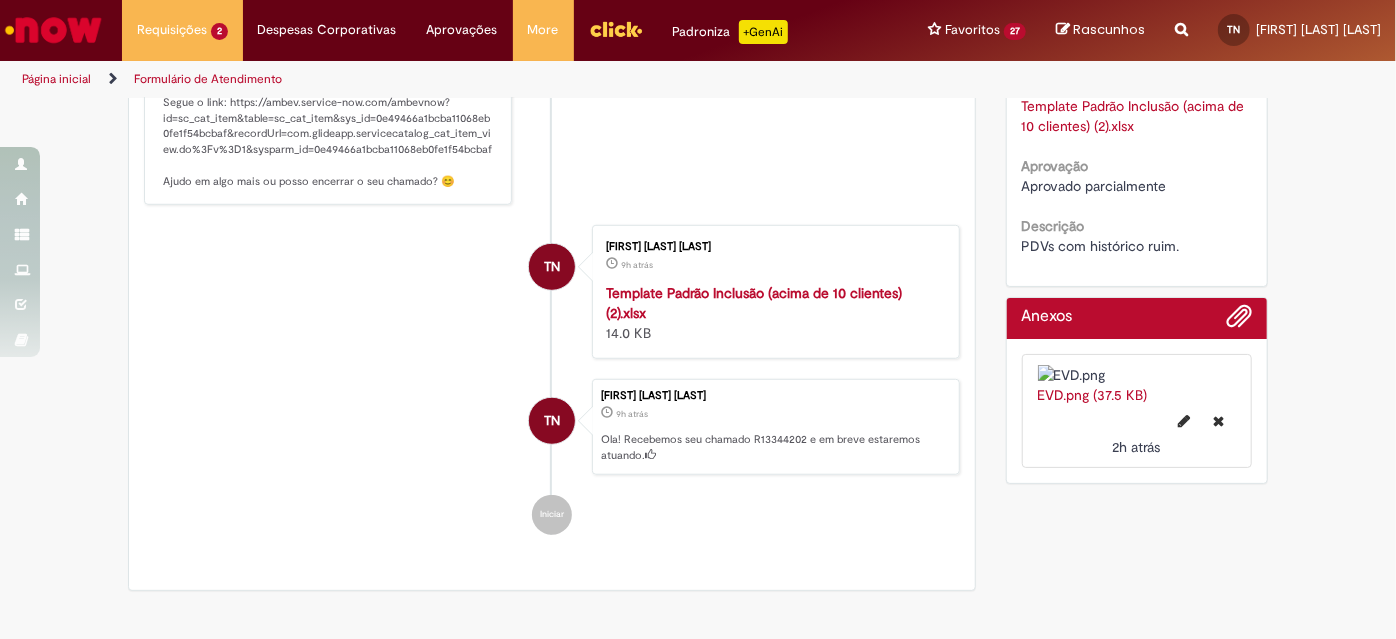 scroll, scrollTop: 730, scrollLeft: 0, axis: vertical 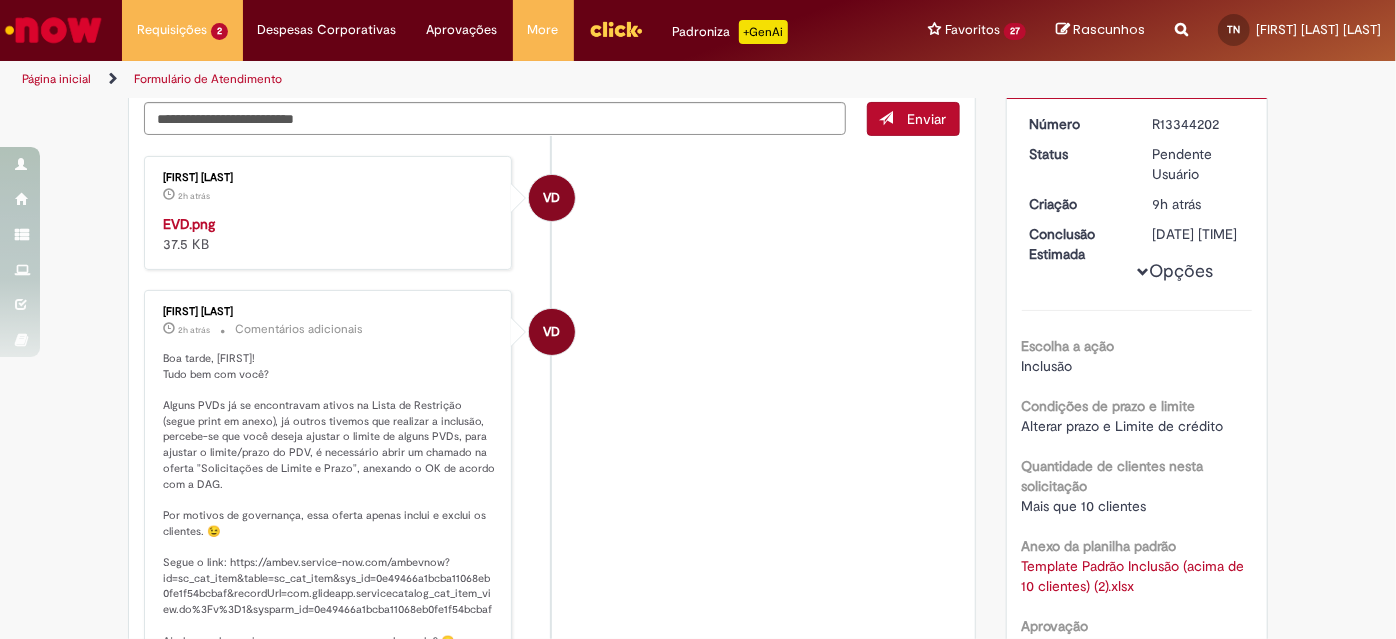 click at bounding box center (329, 214) 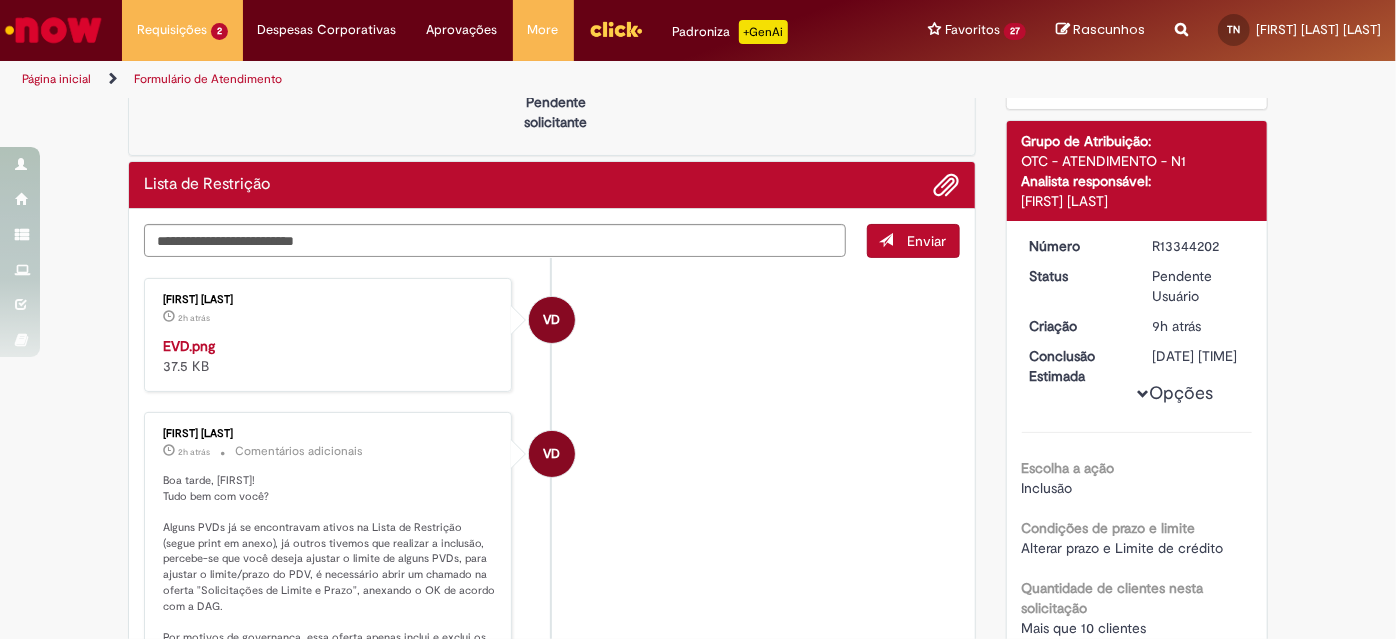 scroll, scrollTop: 0, scrollLeft: 0, axis: both 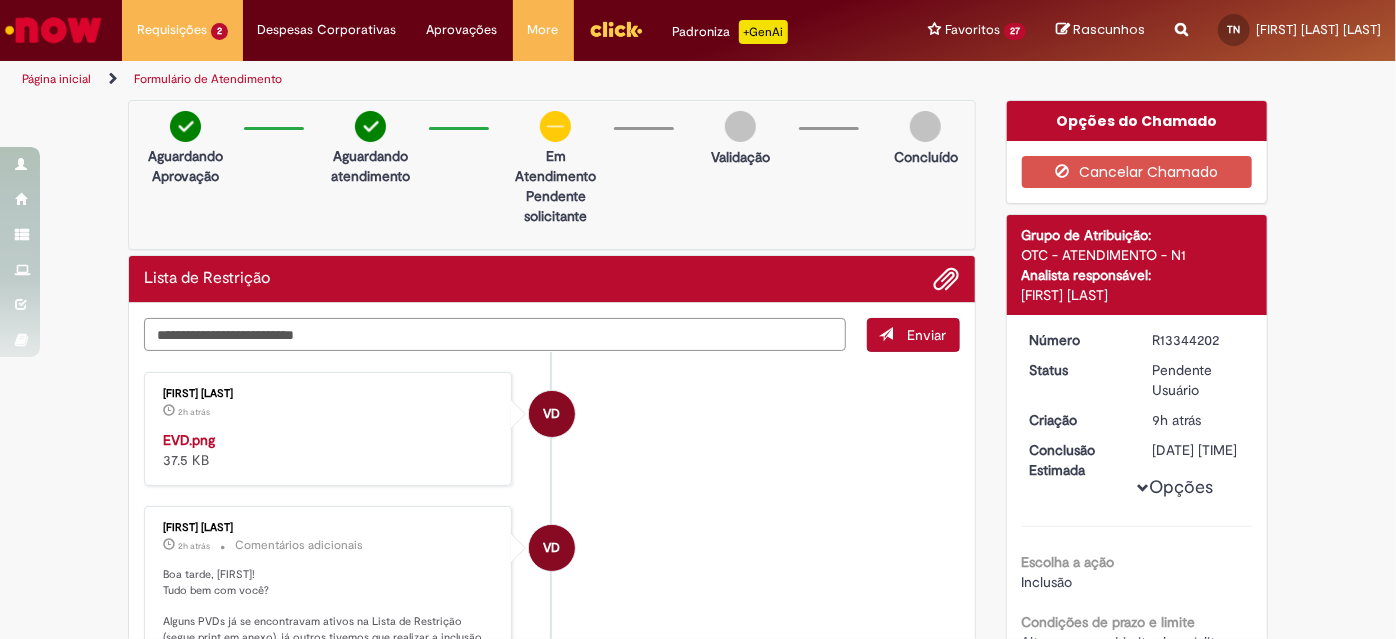 click at bounding box center [495, 334] 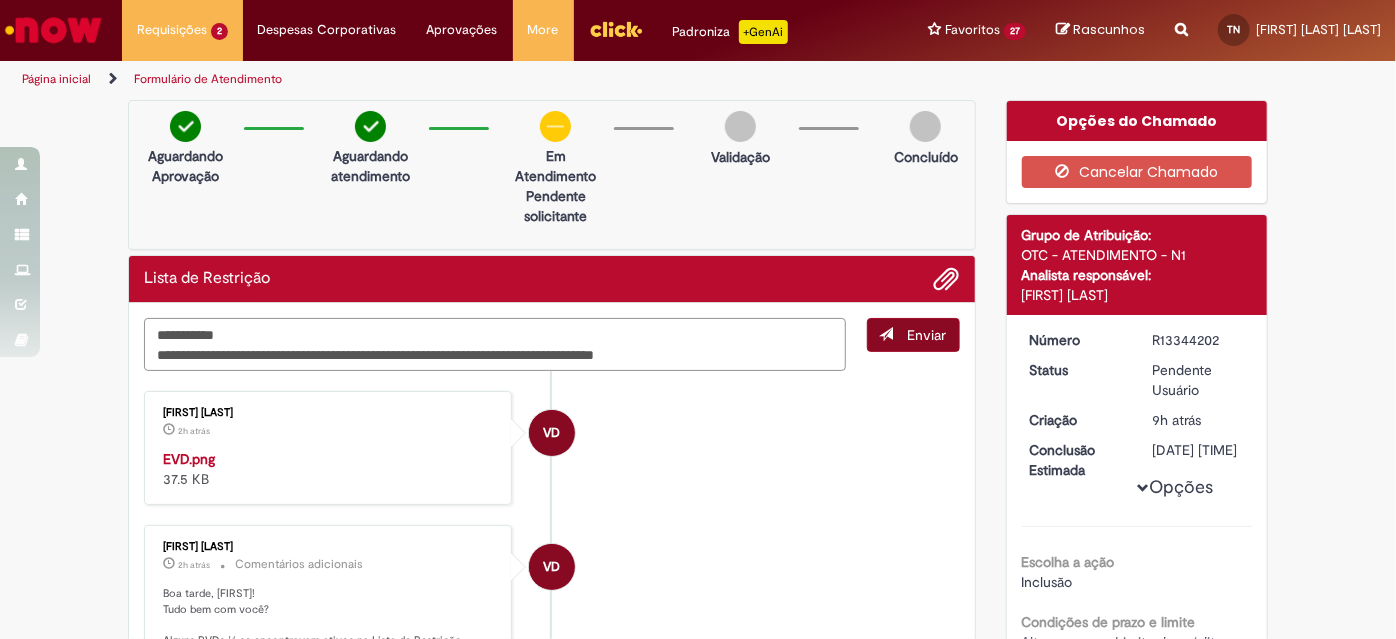 type on "**********" 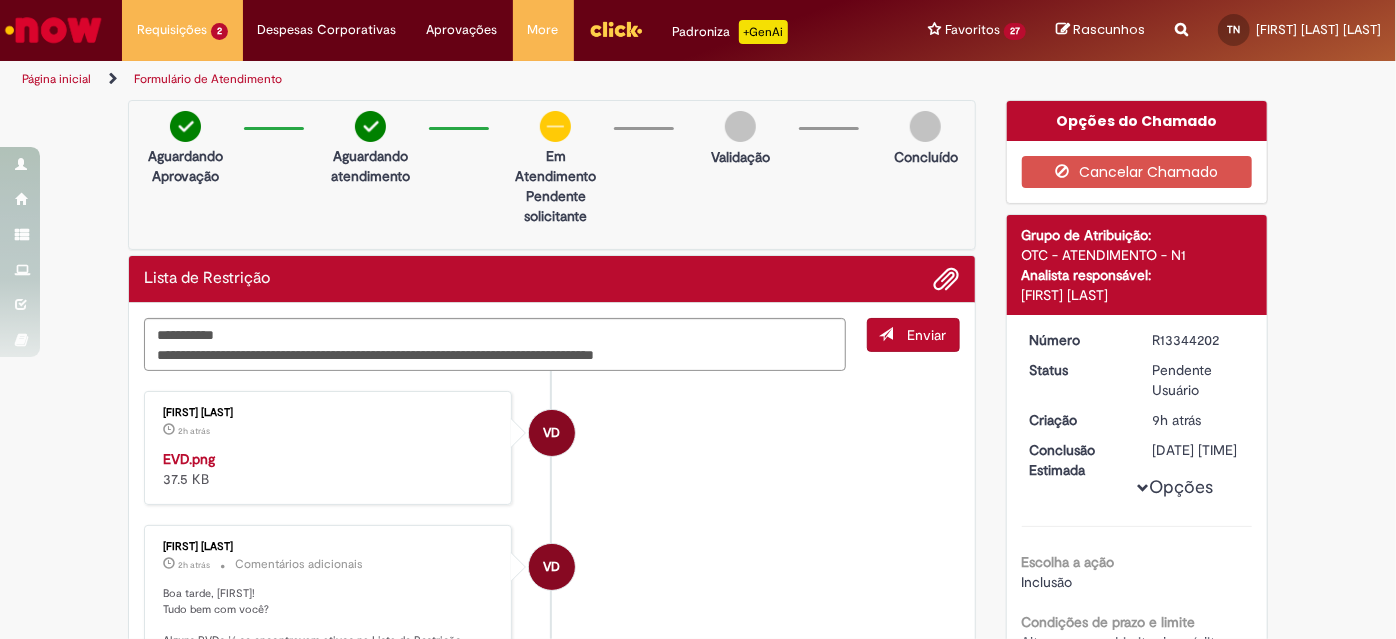 click on "Enviar" at bounding box center (913, 335) 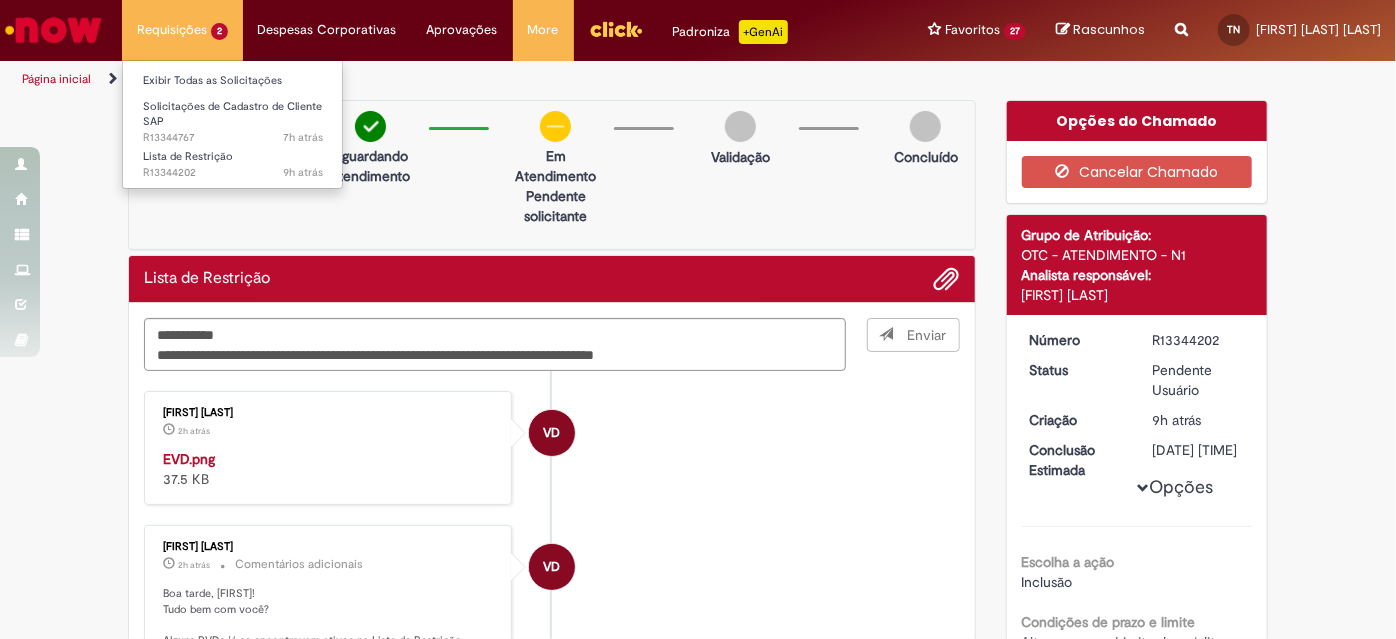 type 